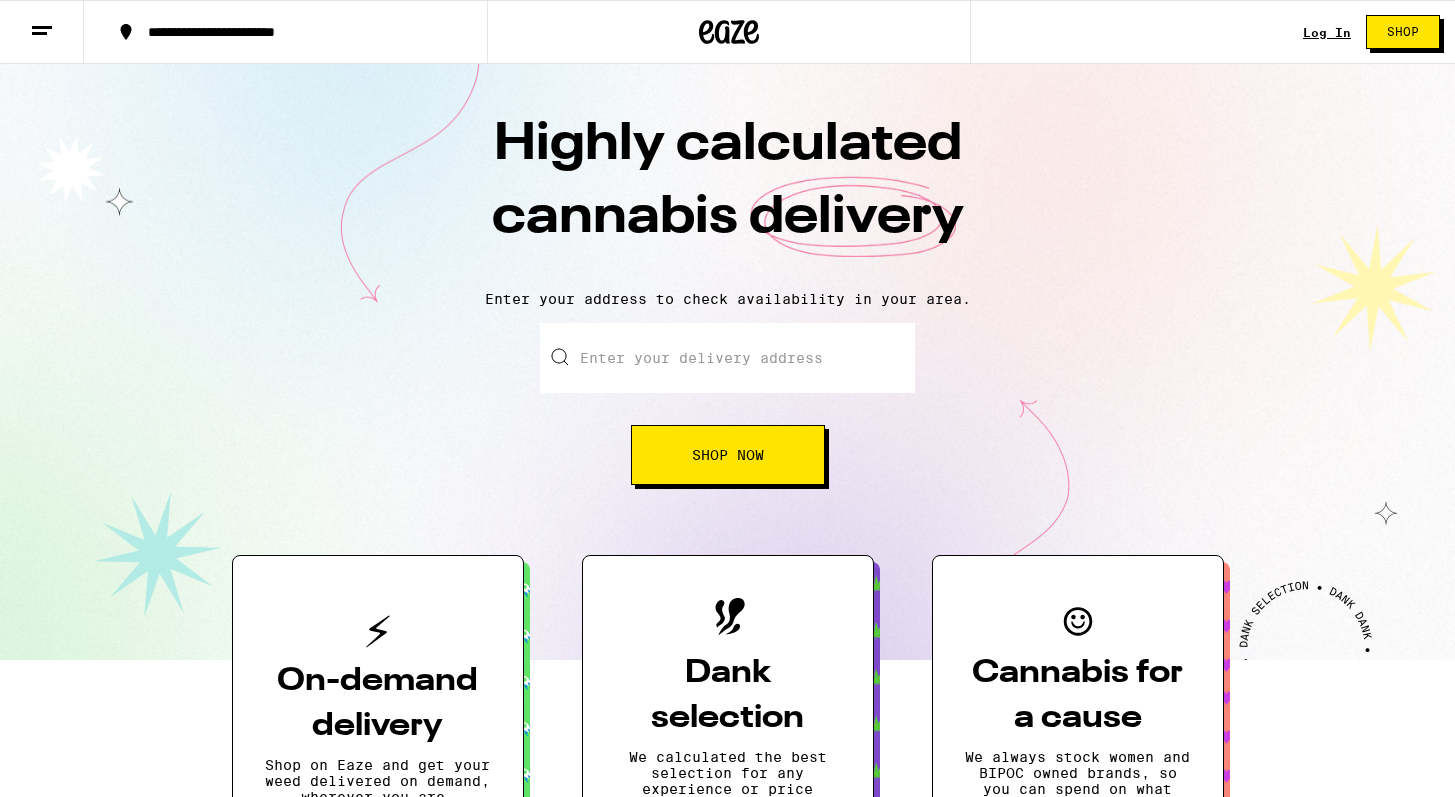 scroll, scrollTop: 0, scrollLeft: 0, axis: both 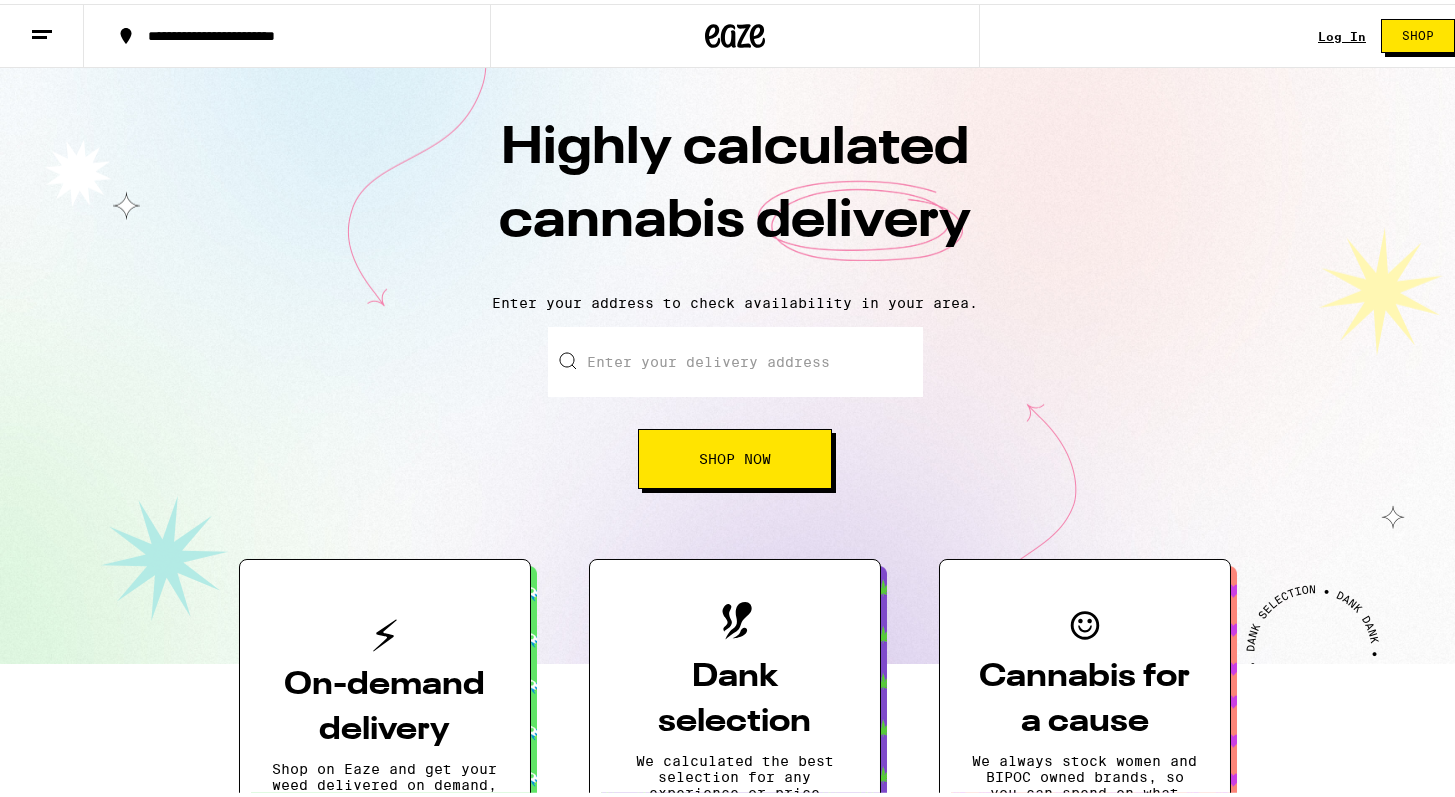 click on "Log In" at bounding box center [1342, 32] 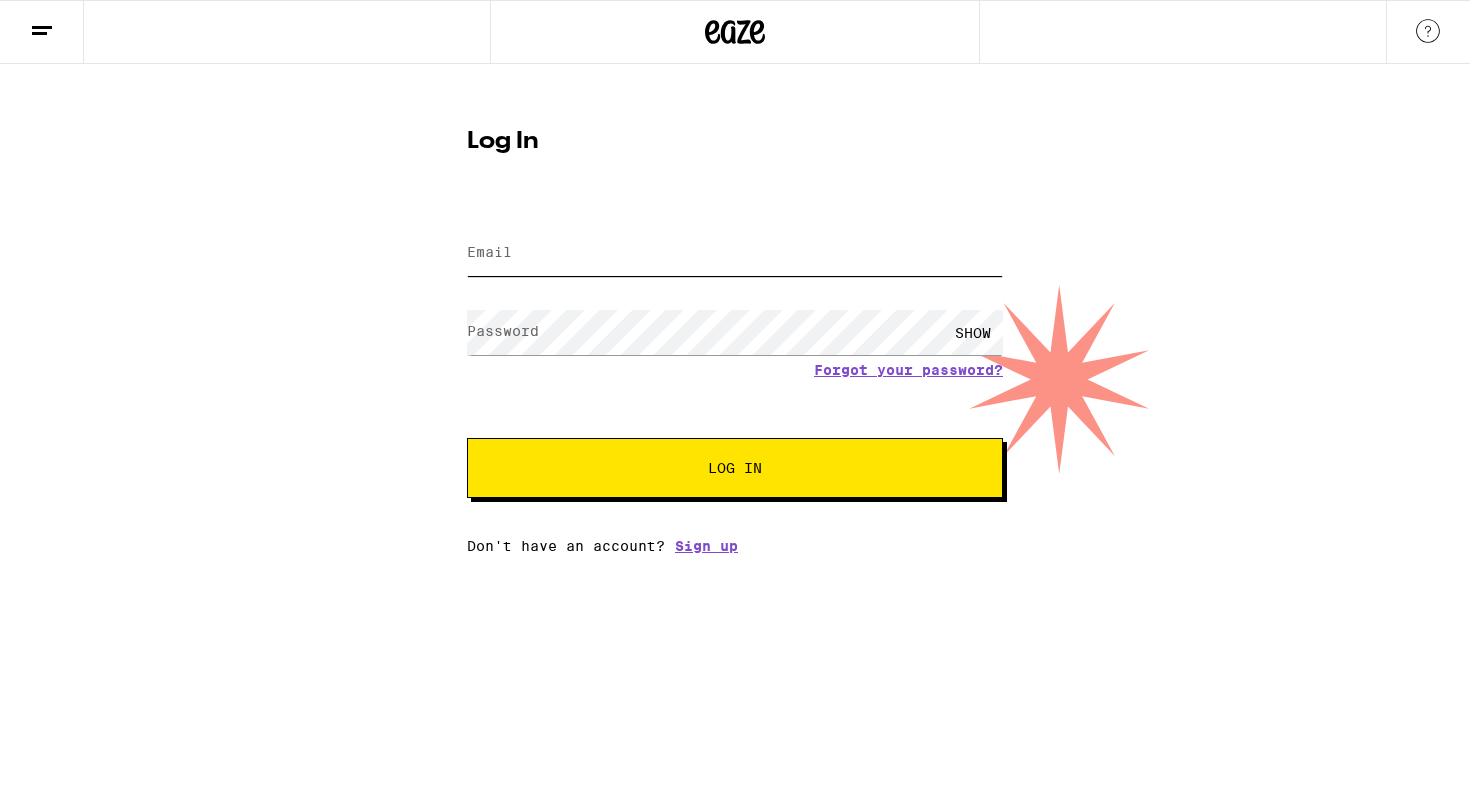 click on "Email" at bounding box center [735, 253] 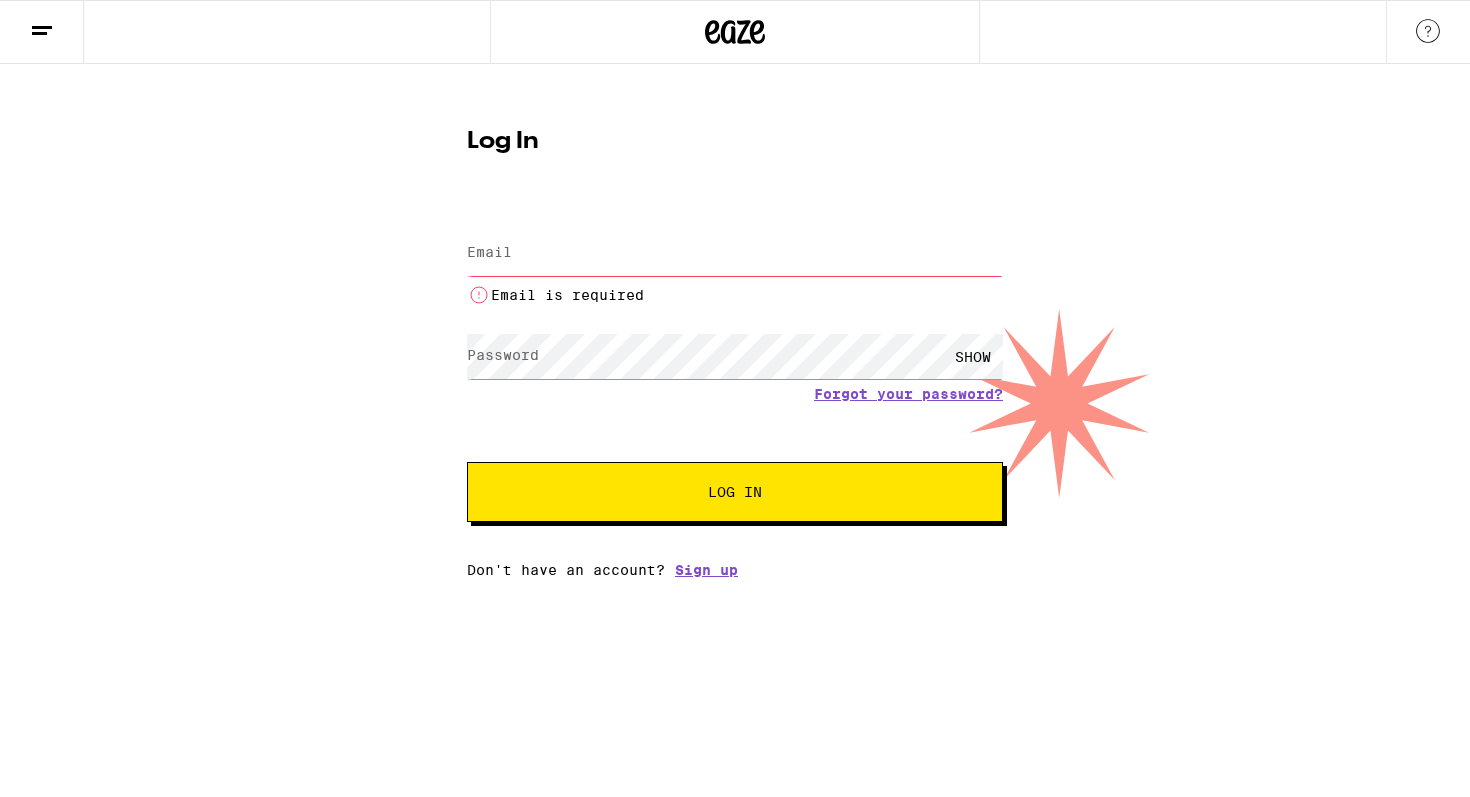 type on "[EMAIL]" 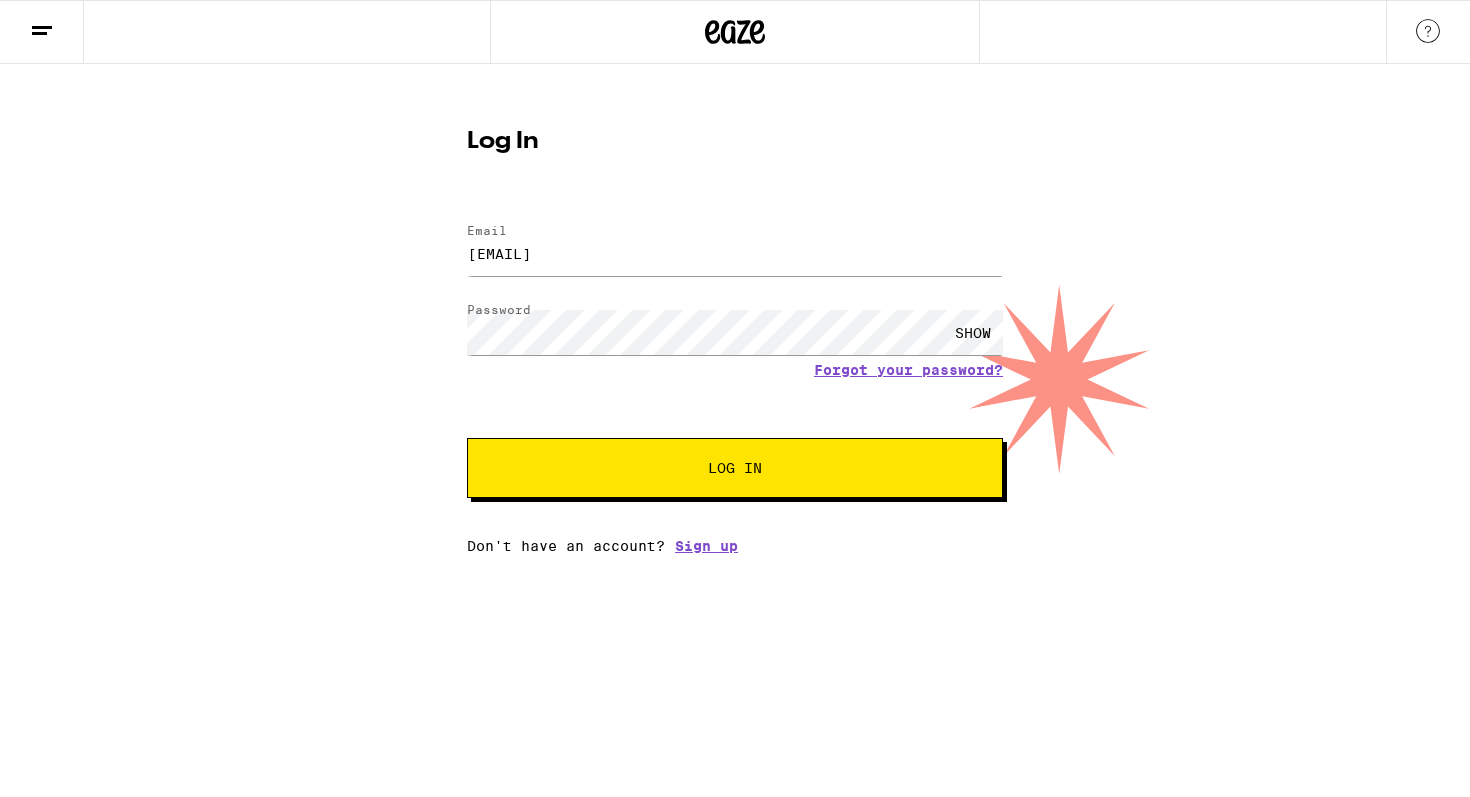 click on "Log In" at bounding box center (735, 468) 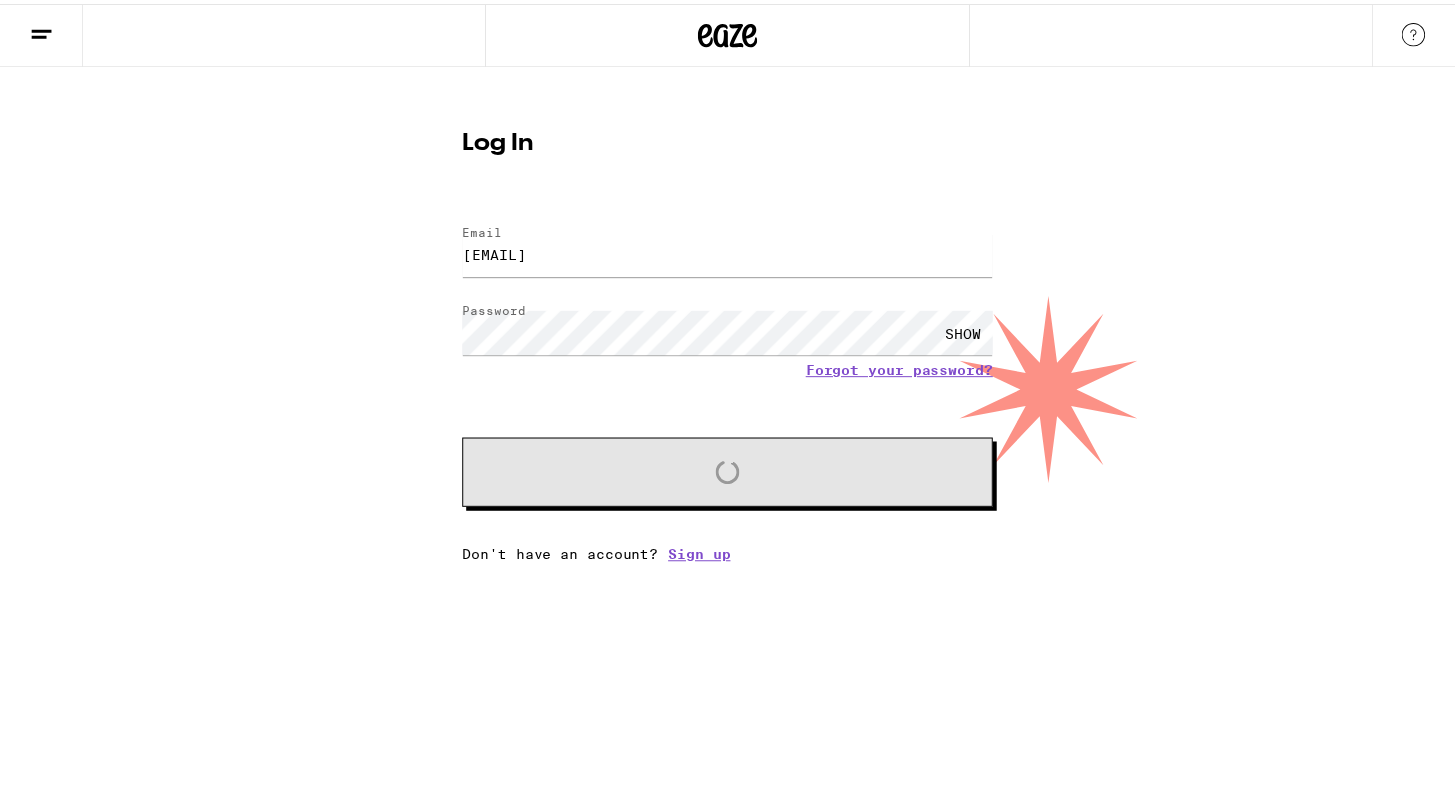 scroll, scrollTop: 0, scrollLeft: 0, axis: both 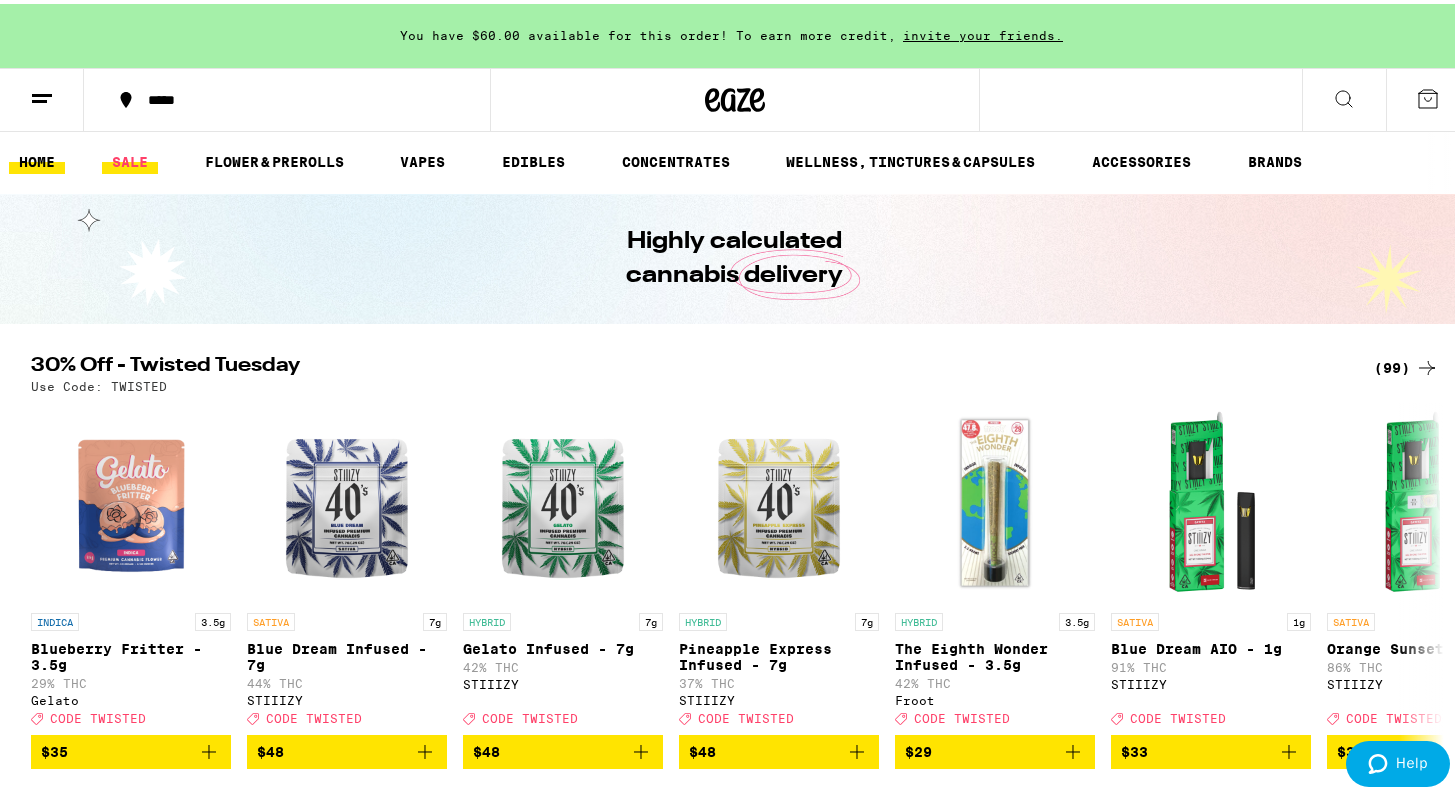 click on "SALE" at bounding box center (130, 158) 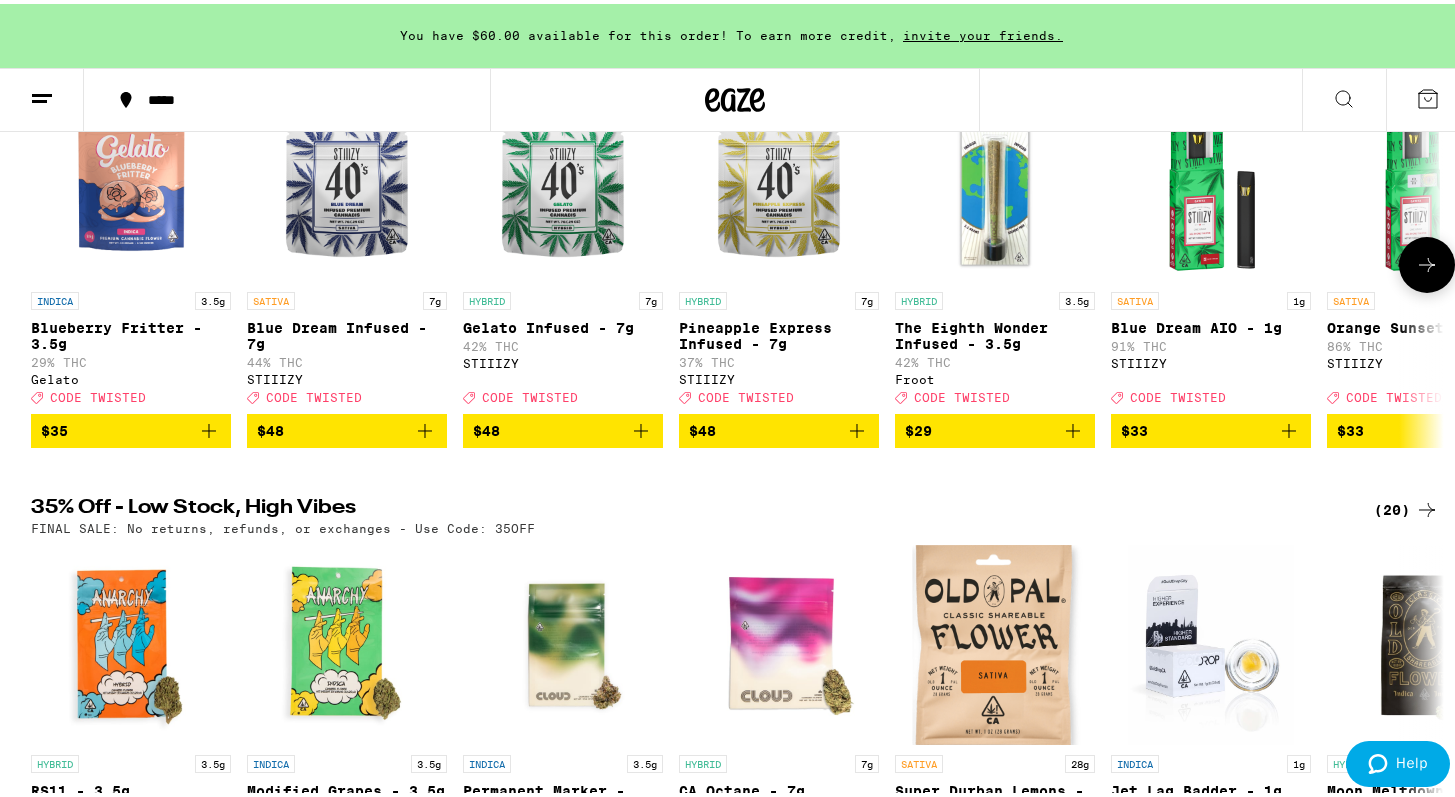 scroll, scrollTop: 104, scrollLeft: 0, axis: vertical 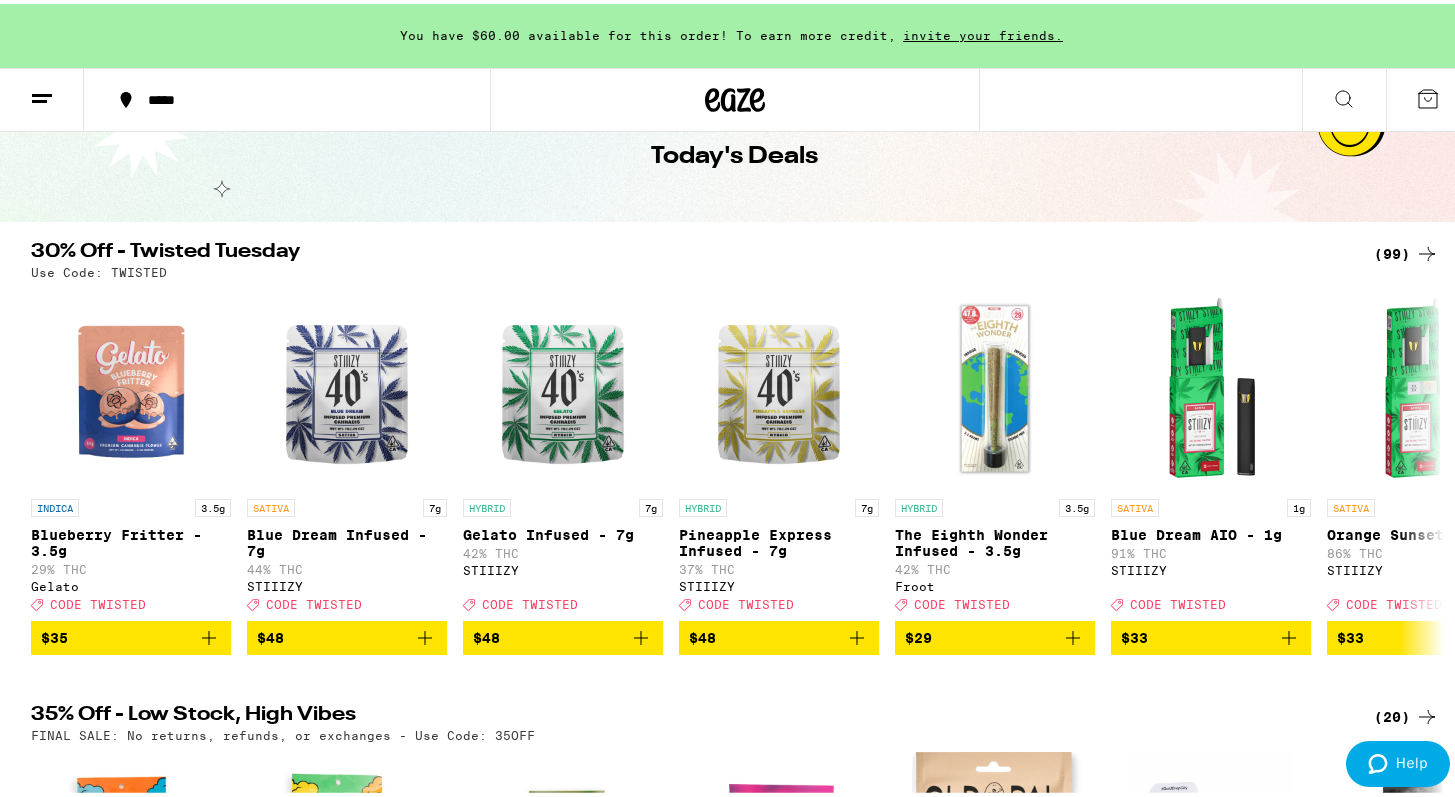 click on "(99)" at bounding box center (1406, 250) 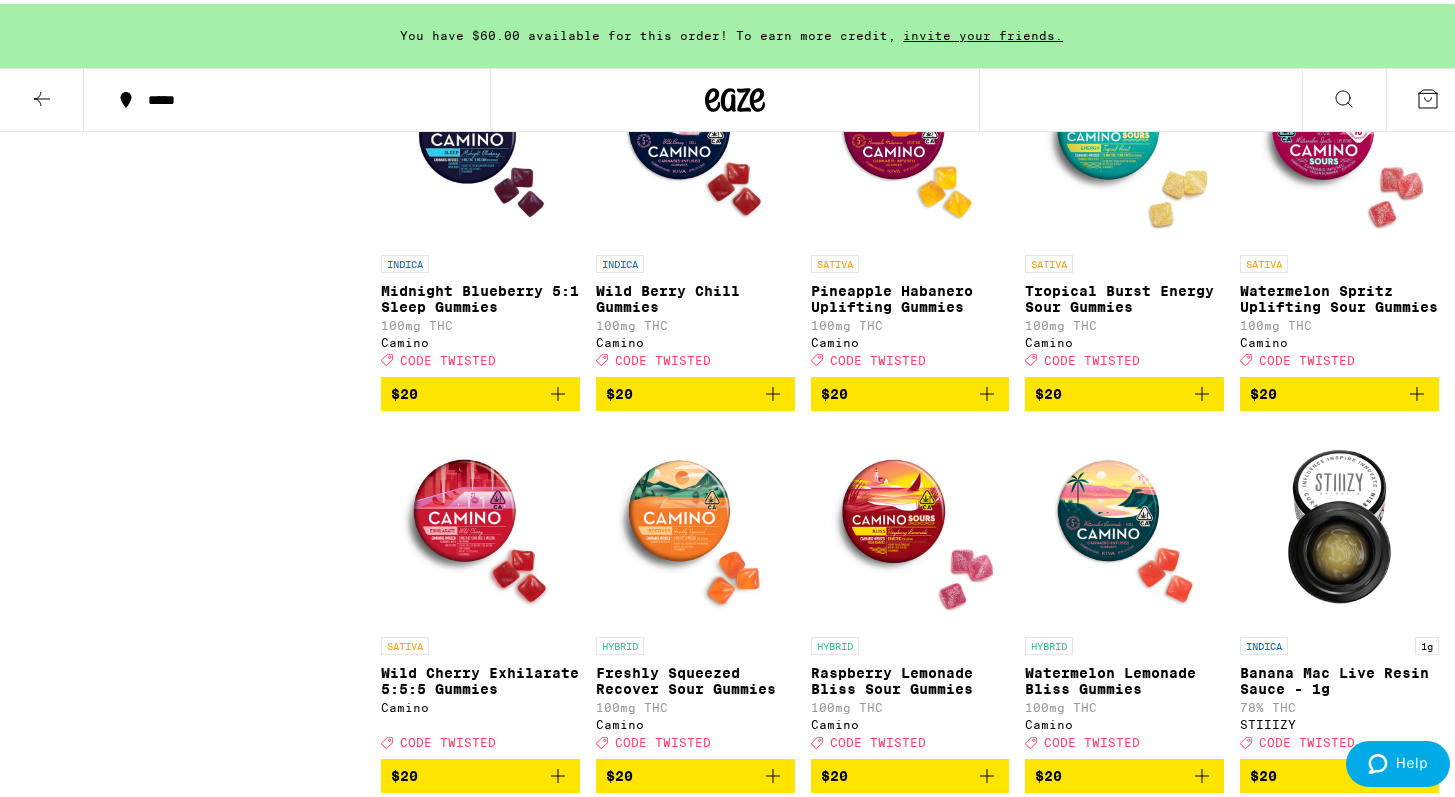 scroll, scrollTop: 2522, scrollLeft: 0, axis: vertical 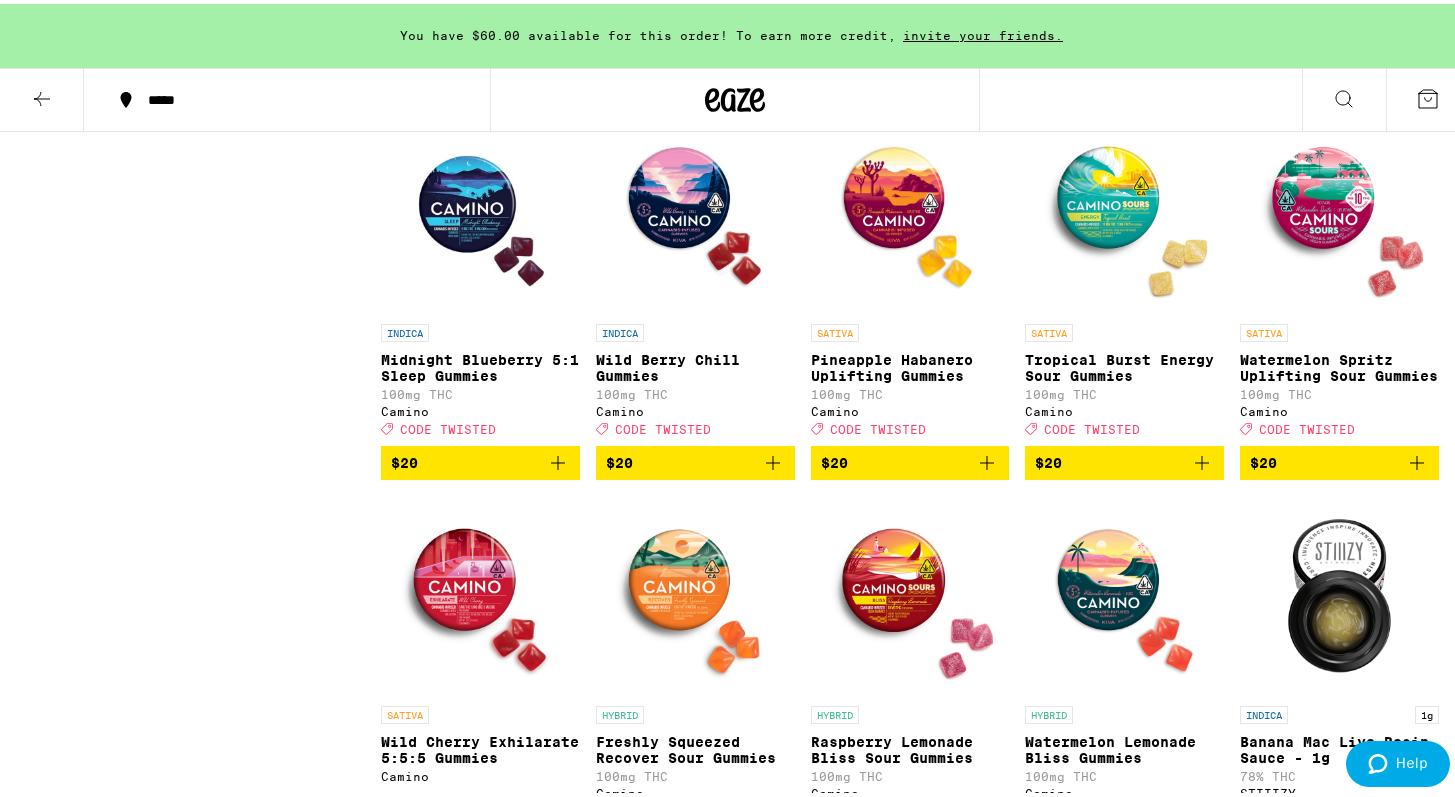 click 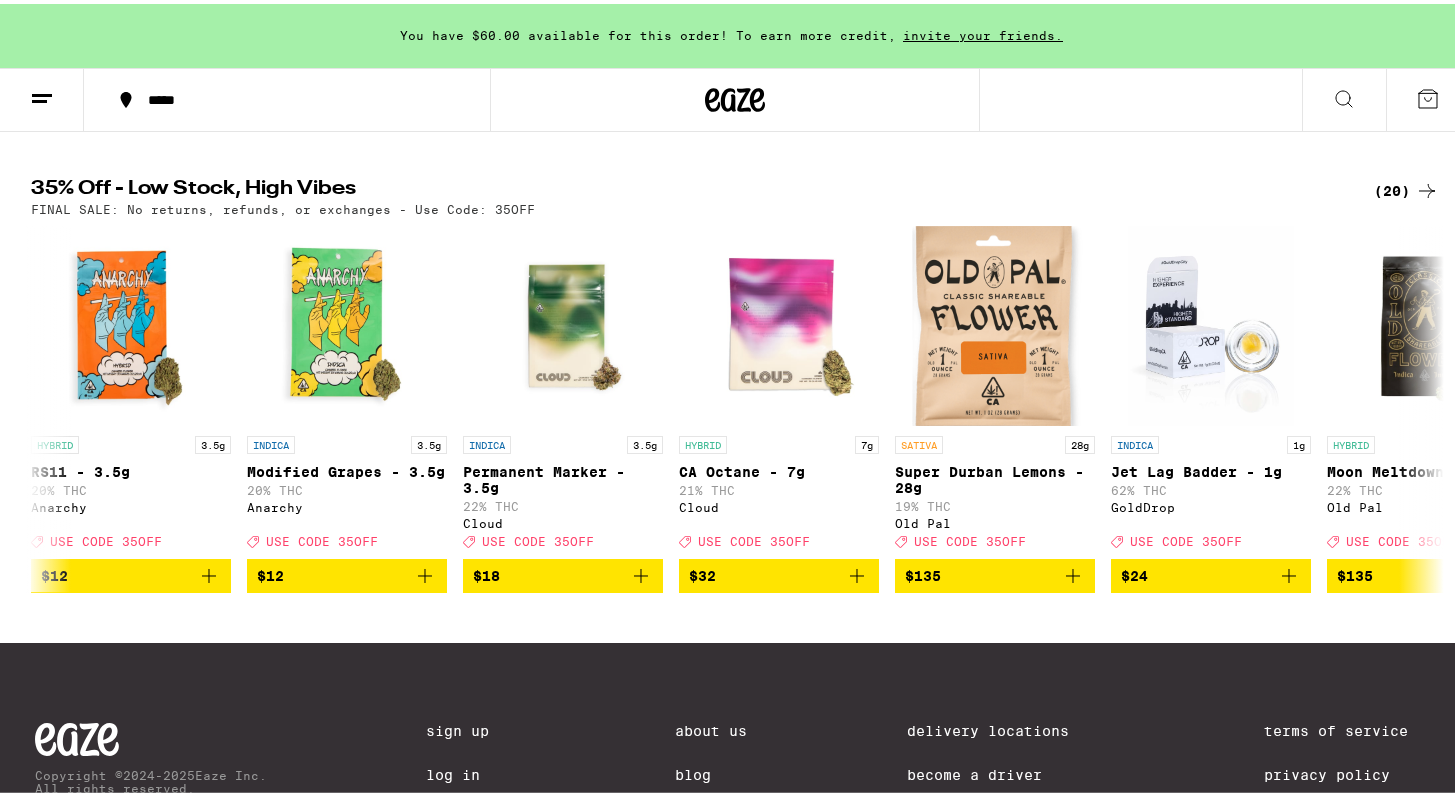 scroll, scrollTop: 0, scrollLeft: 0, axis: both 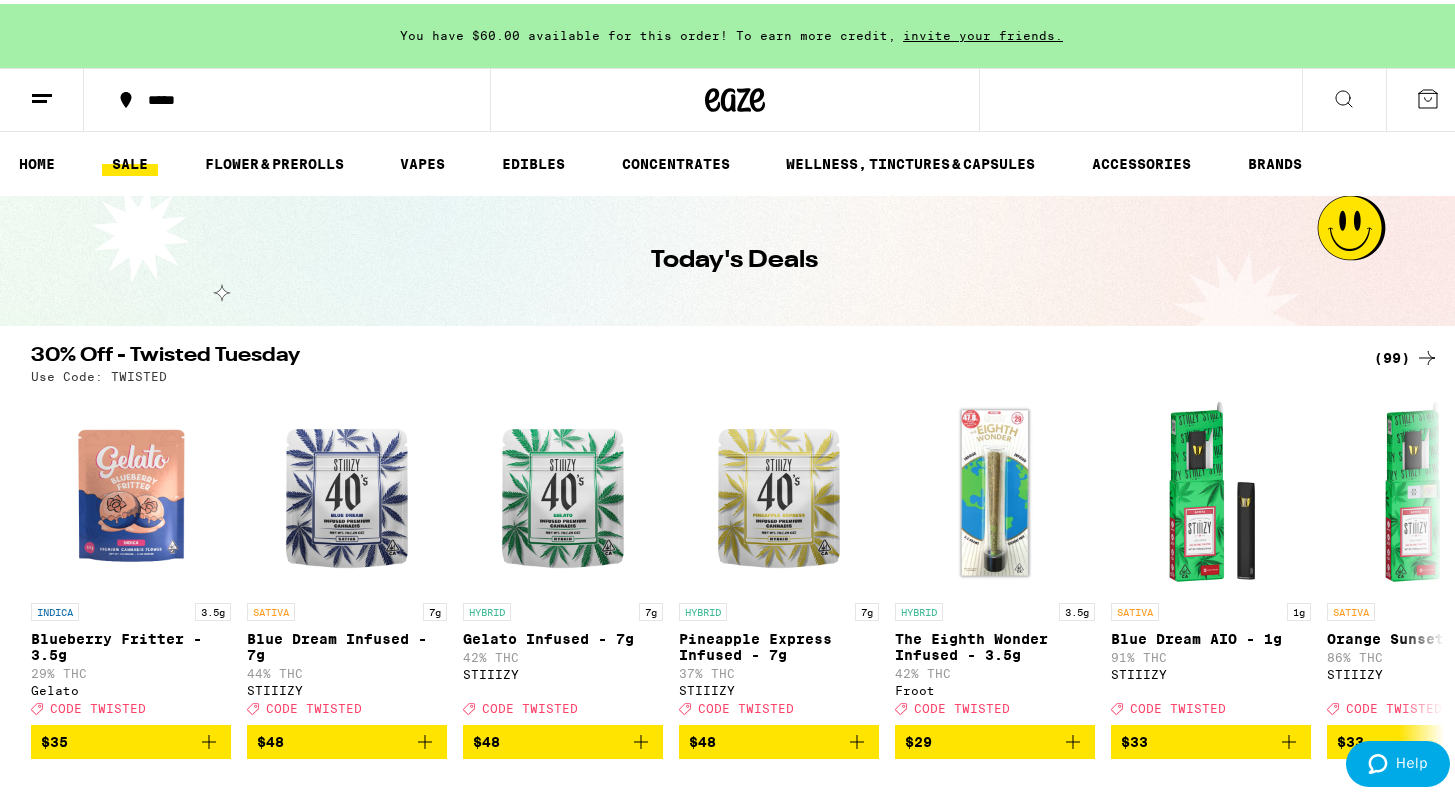 click 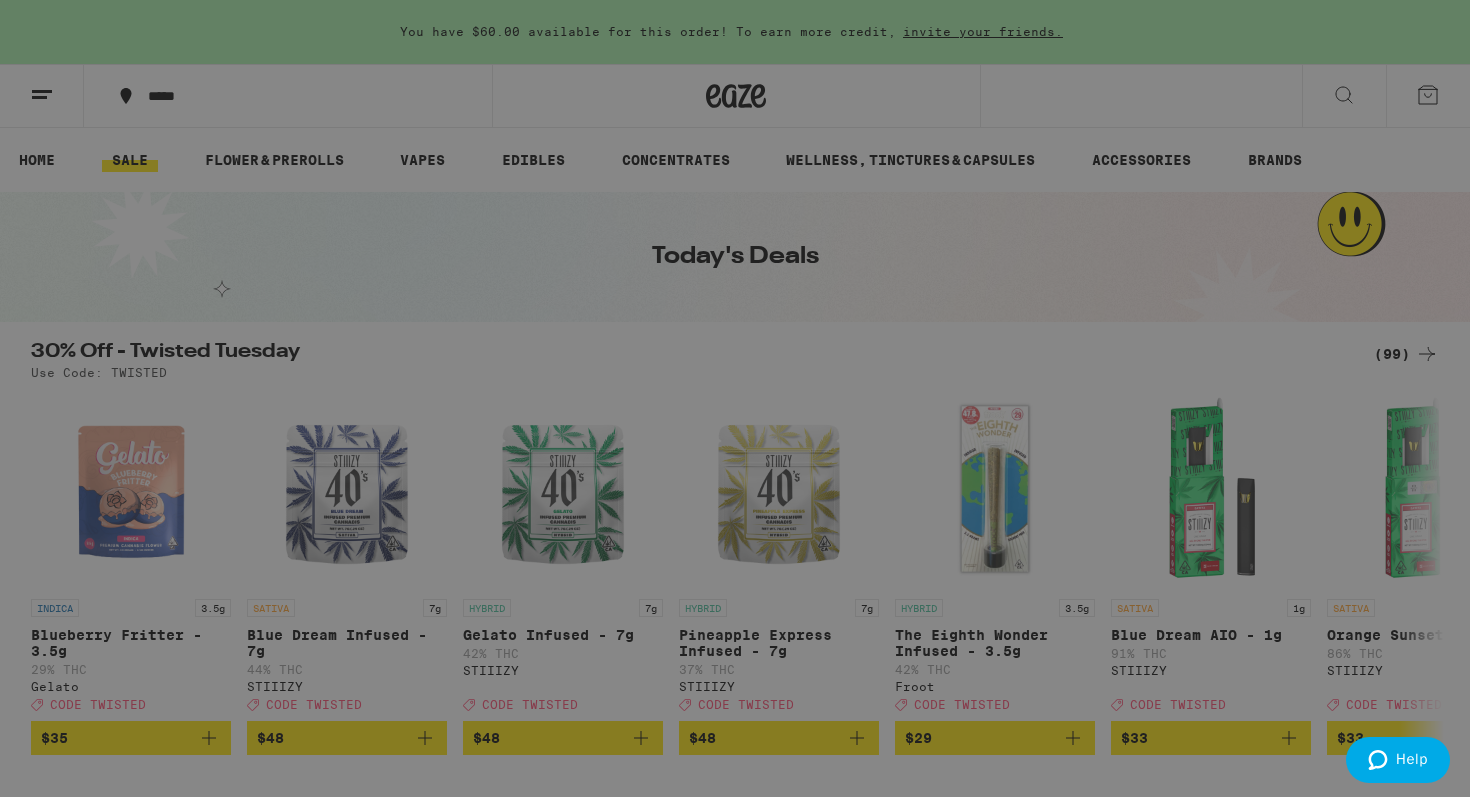 click on "Account" at bounding box center [277, 646] 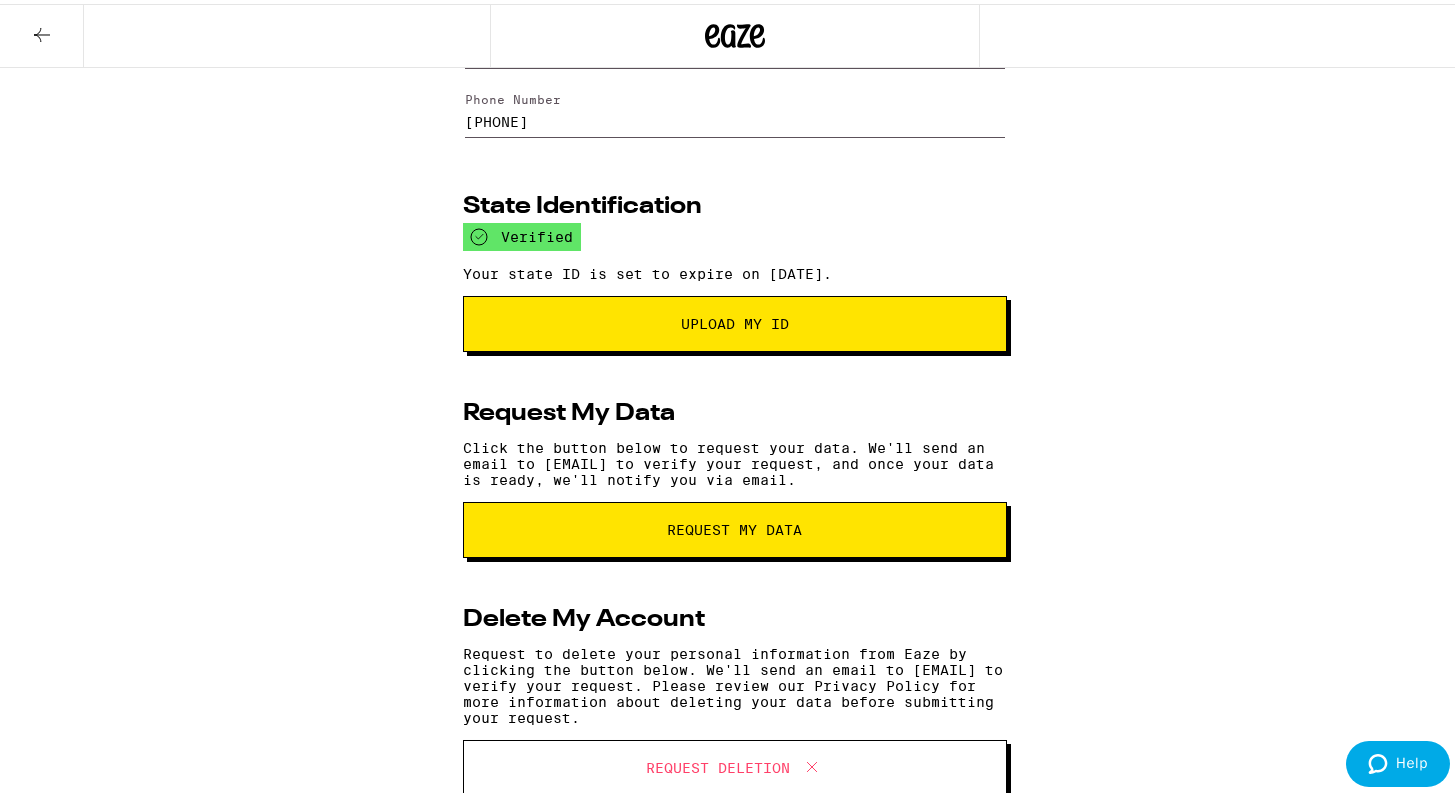 scroll, scrollTop: 262, scrollLeft: 0, axis: vertical 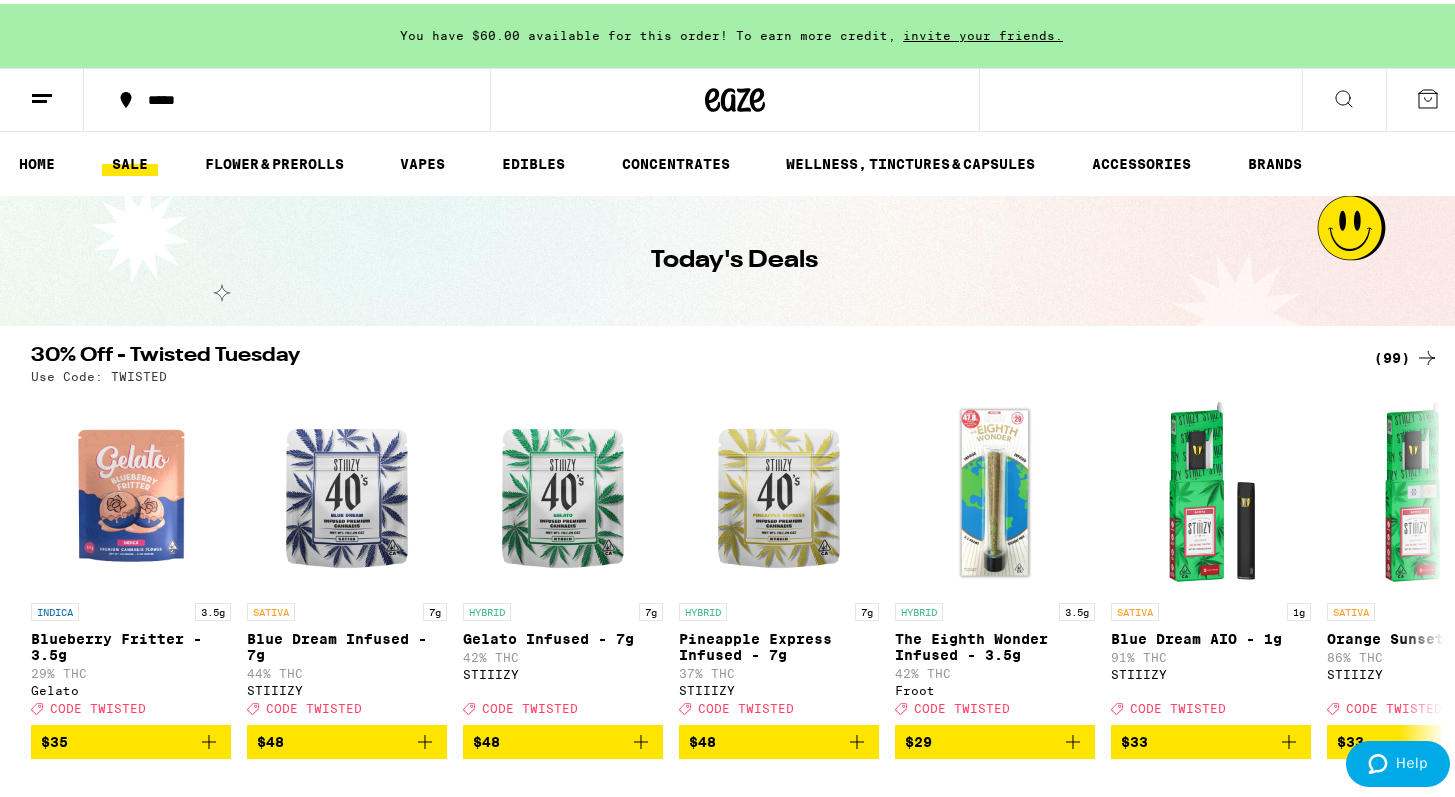 click on "30% Off - Twisted Tuesday" at bounding box center [686, 354] 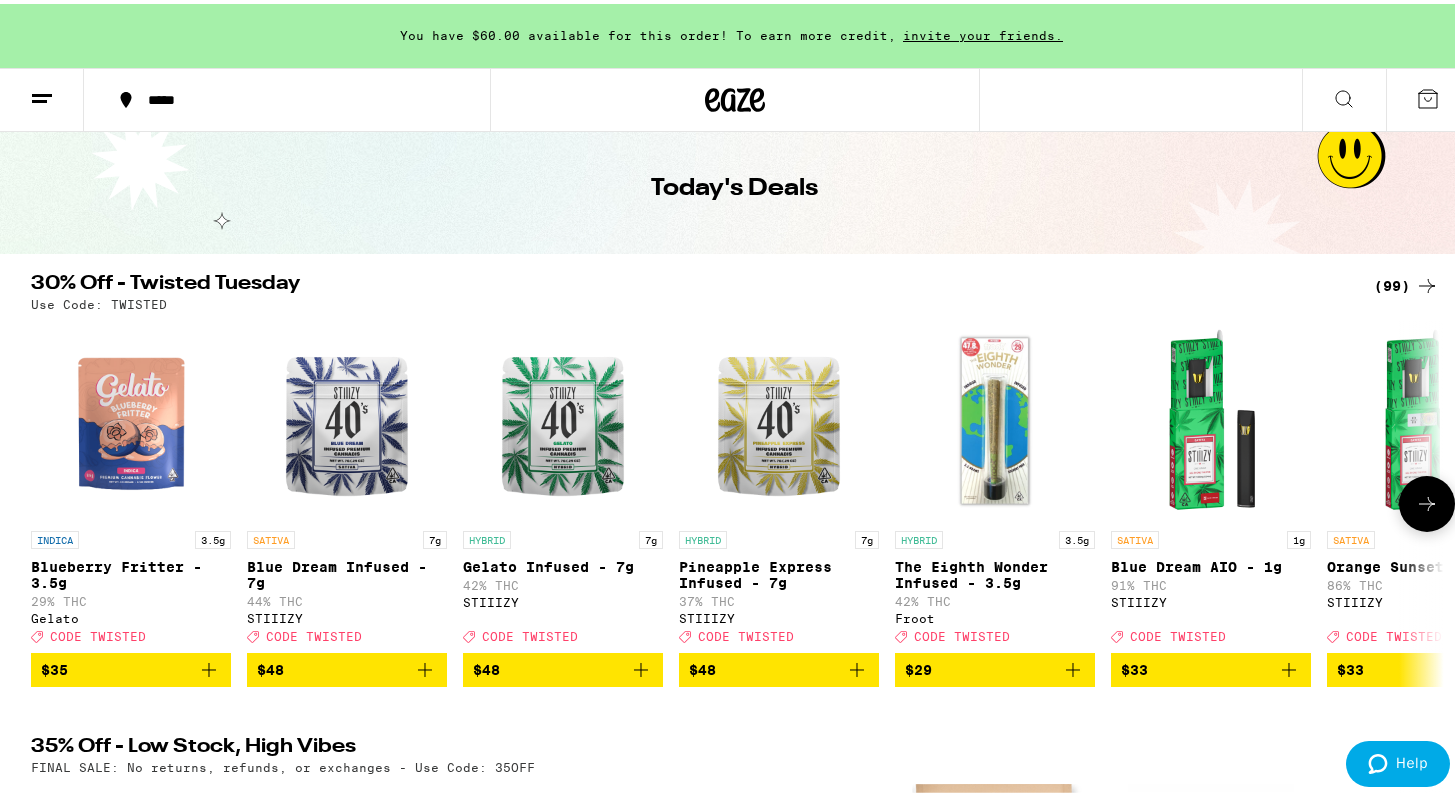 scroll, scrollTop: 85, scrollLeft: 0, axis: vertical 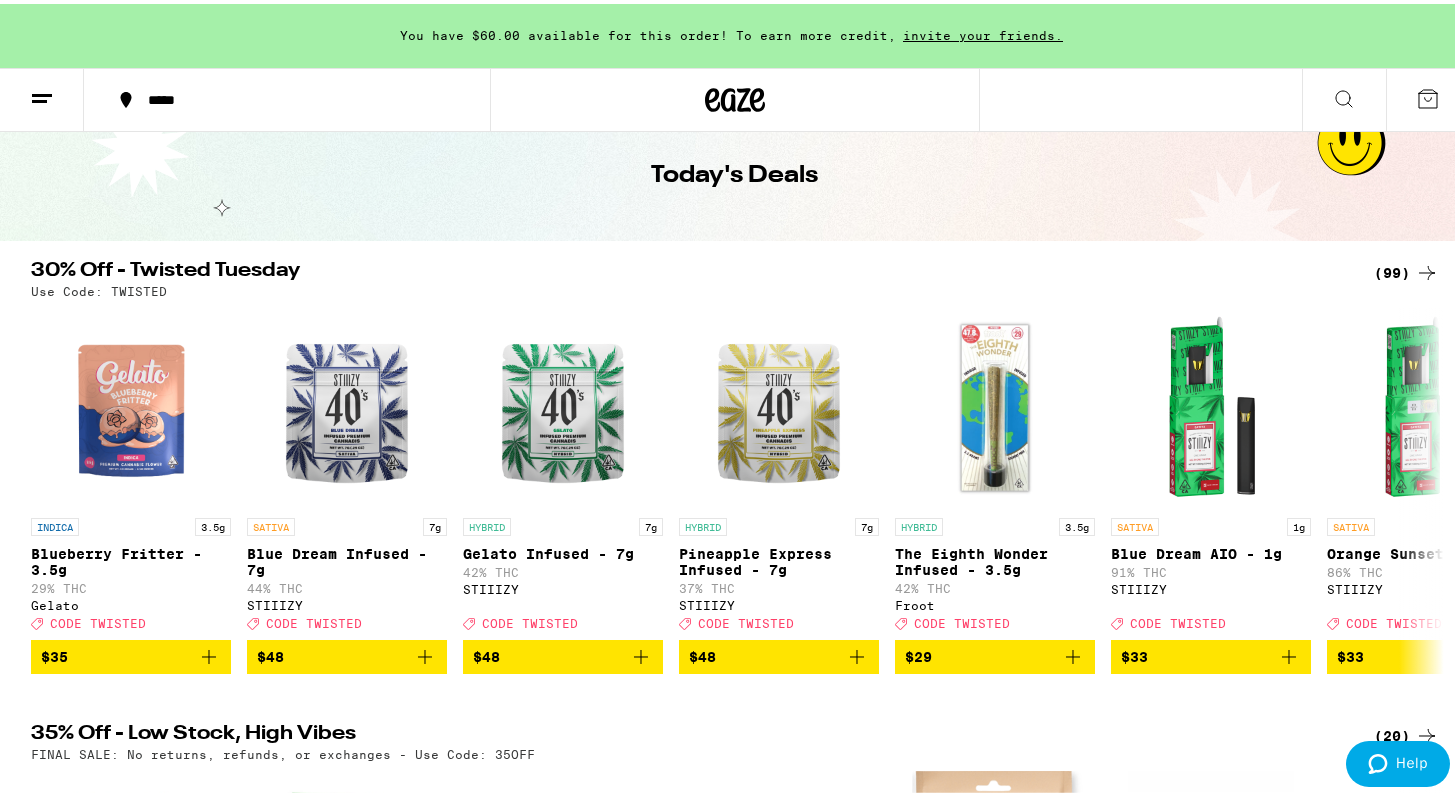 click on "(99)" at bounding box center (1406, 269) 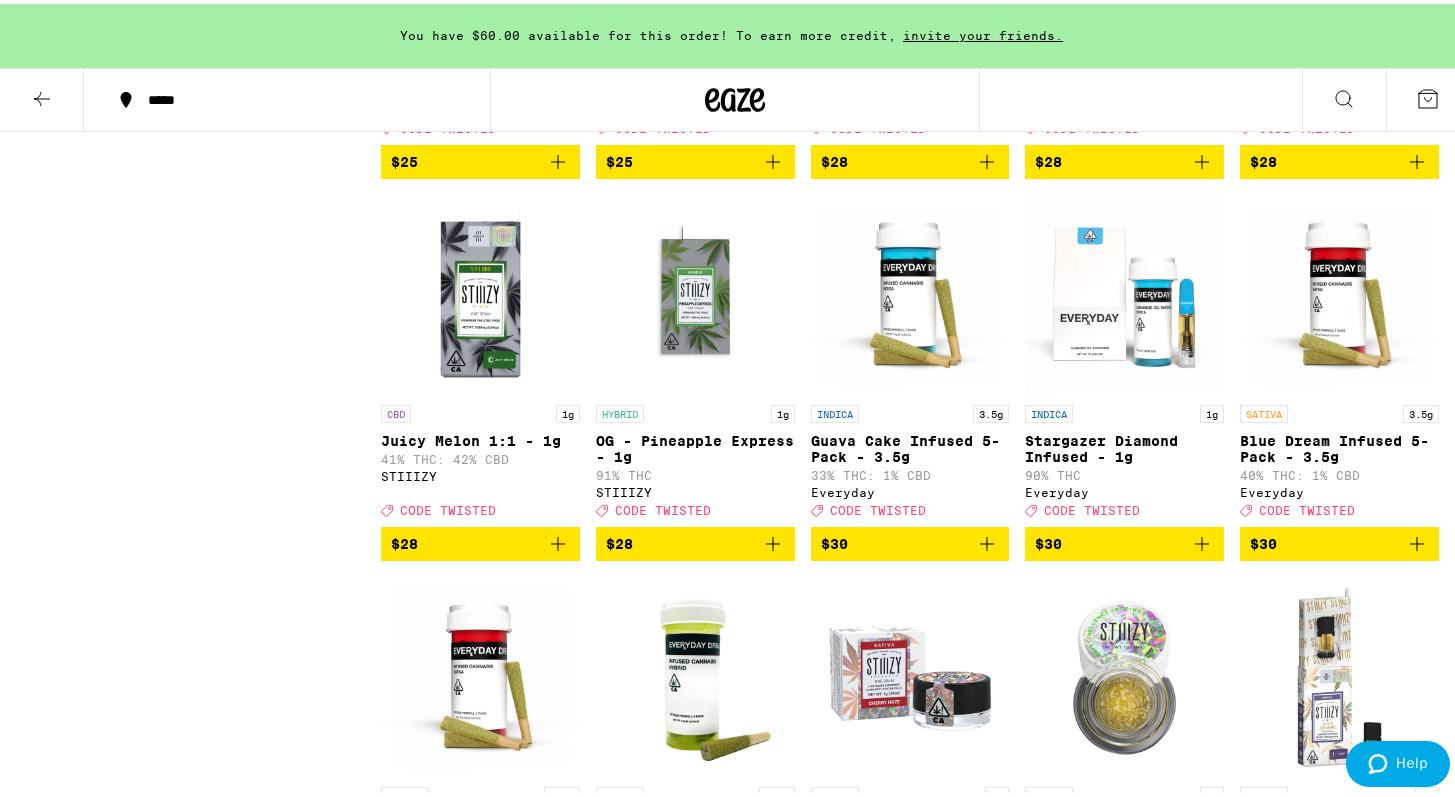 scroll, scrollTop: 4490, scrollLeft: 0, axis: vertical 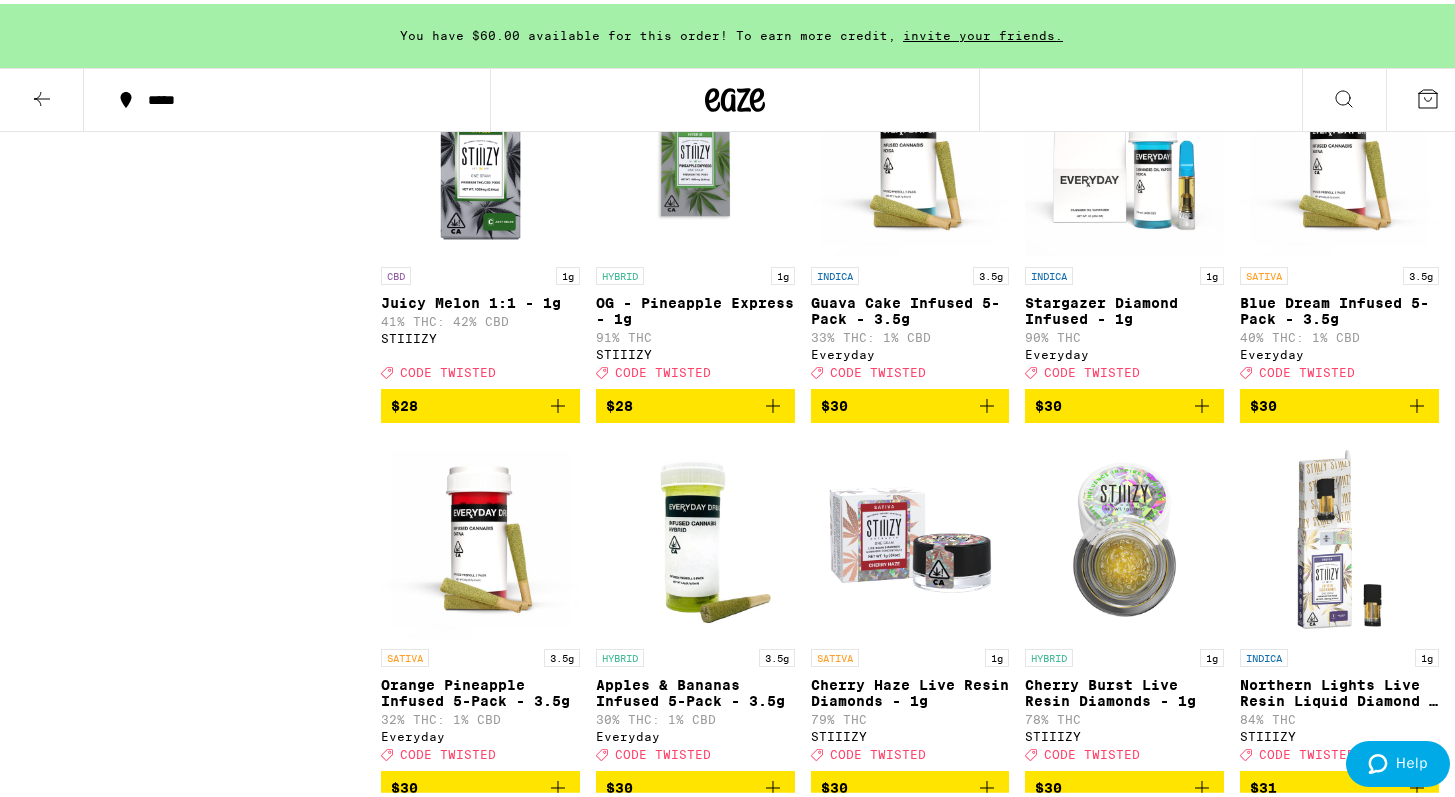 click 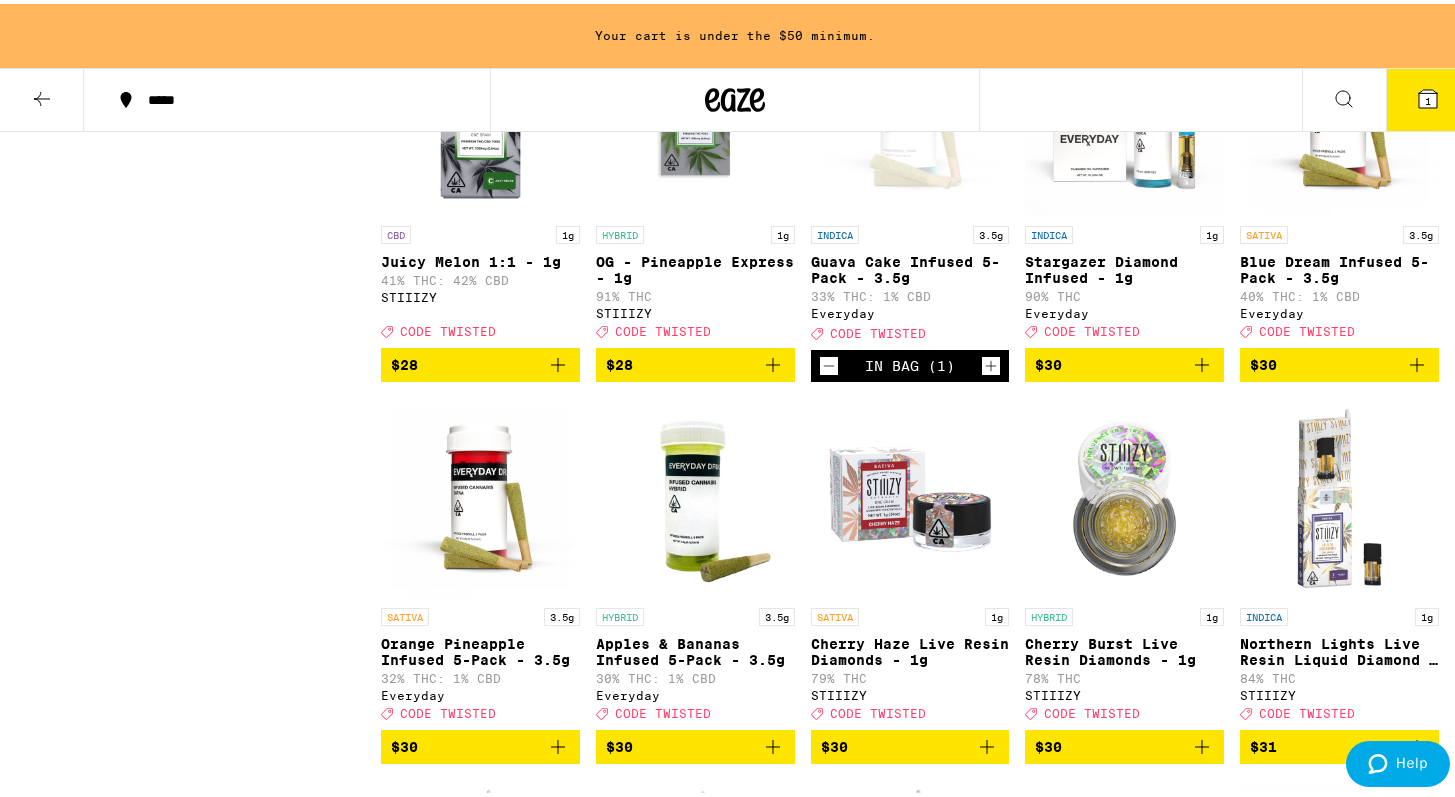 scroll, scrollTop: 4535, scrollLeft: 0, axis: vertical 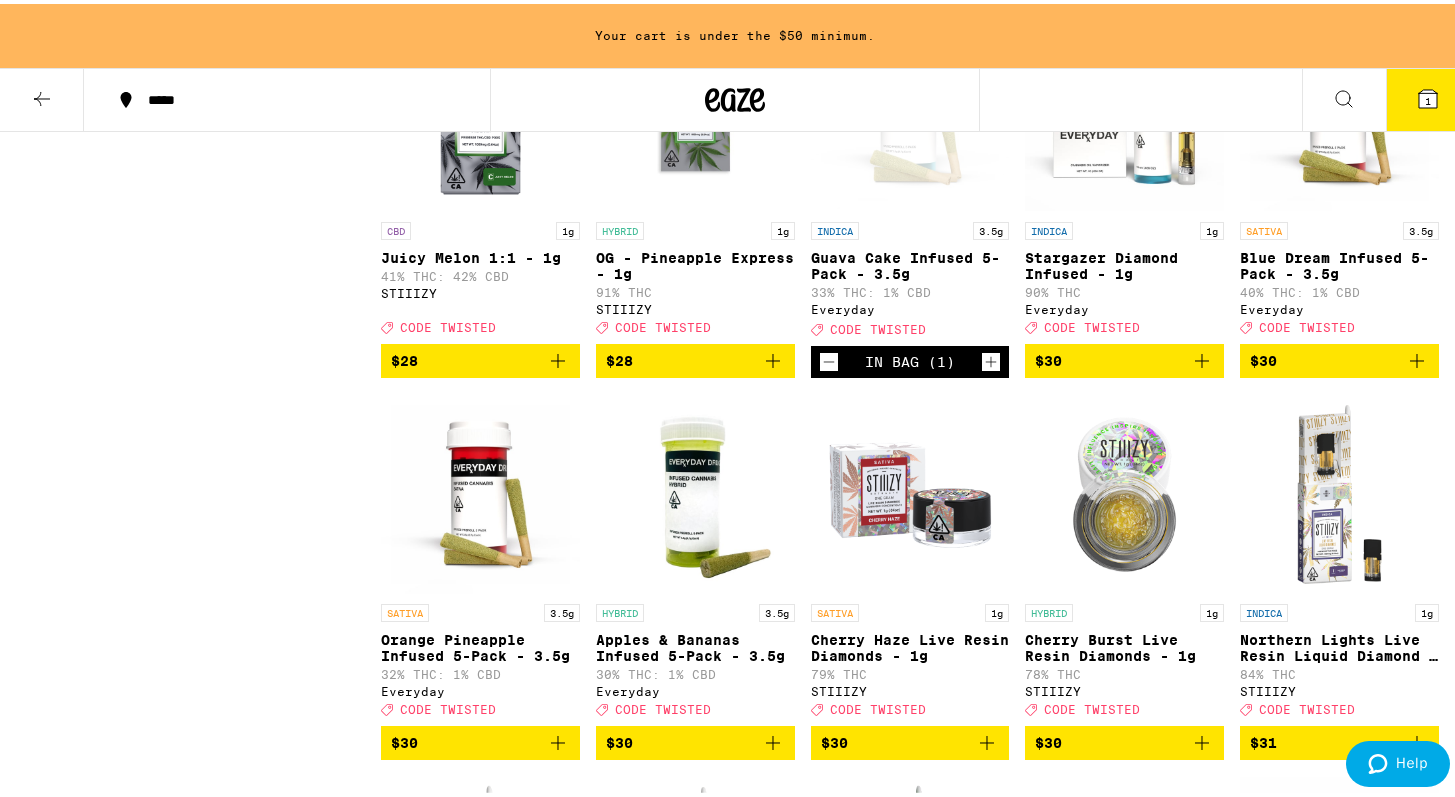 click on "1" at bounding box center [1428, 96] 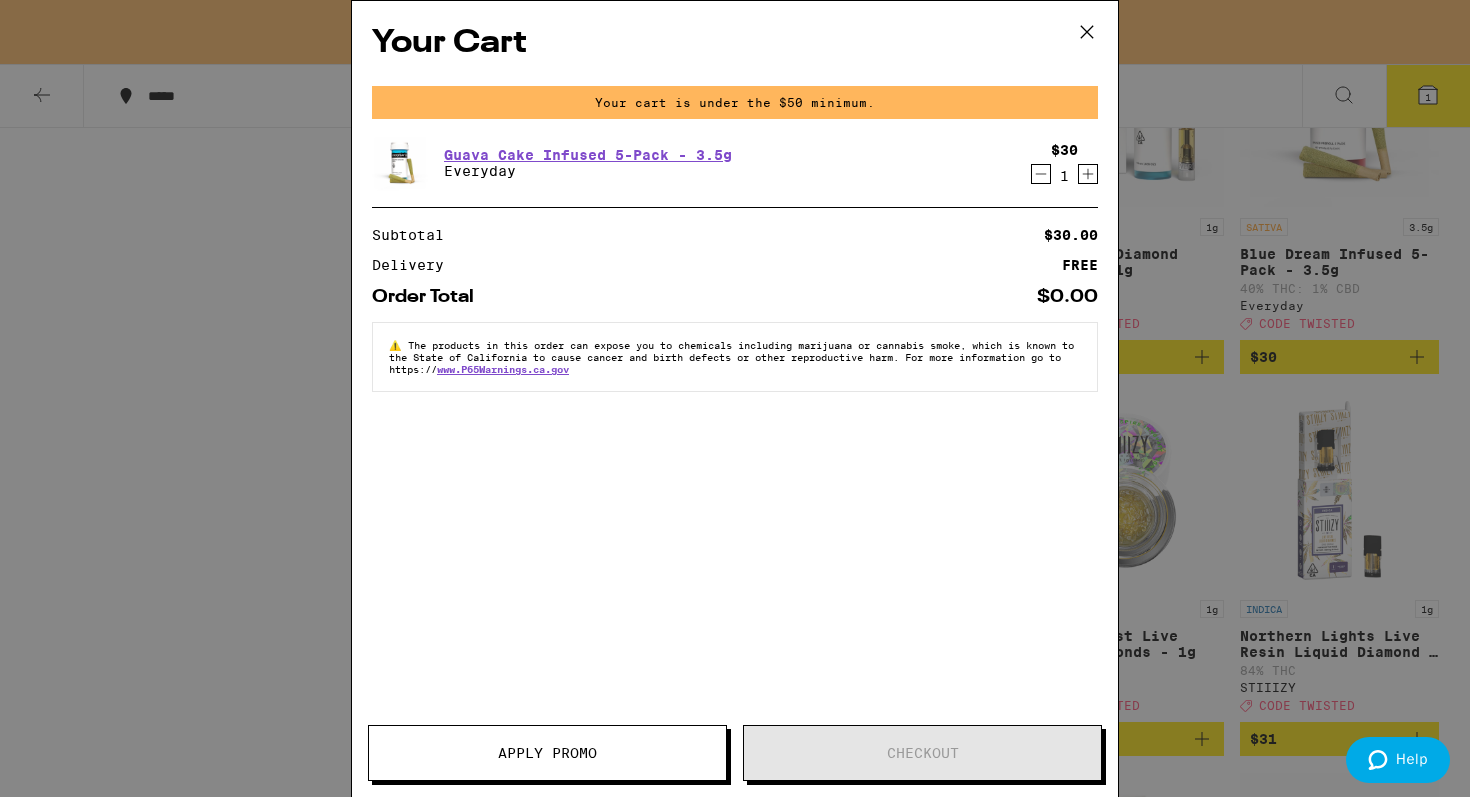 click 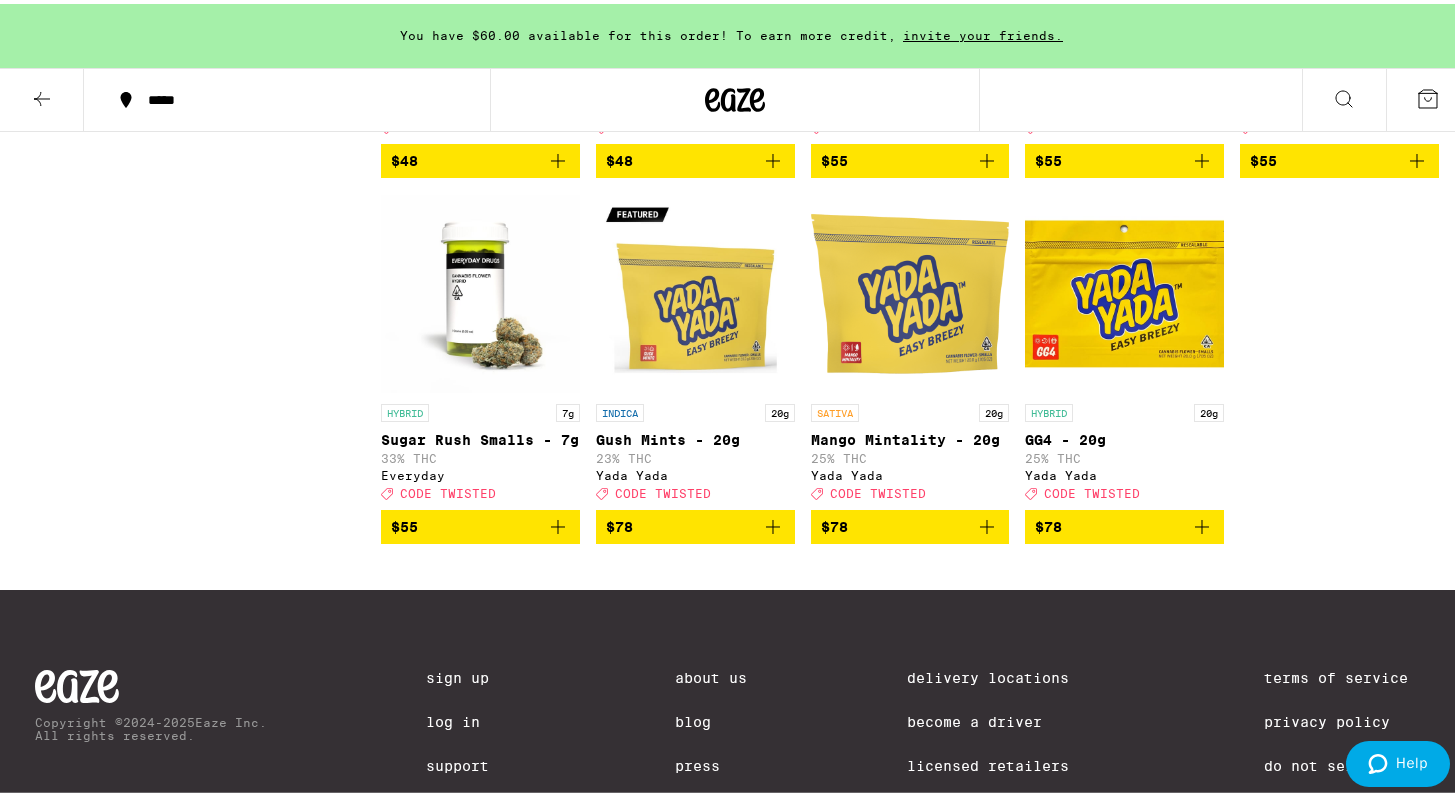 scroll, scrollTop: 7537, scrollLeft: 0, axis: vertical 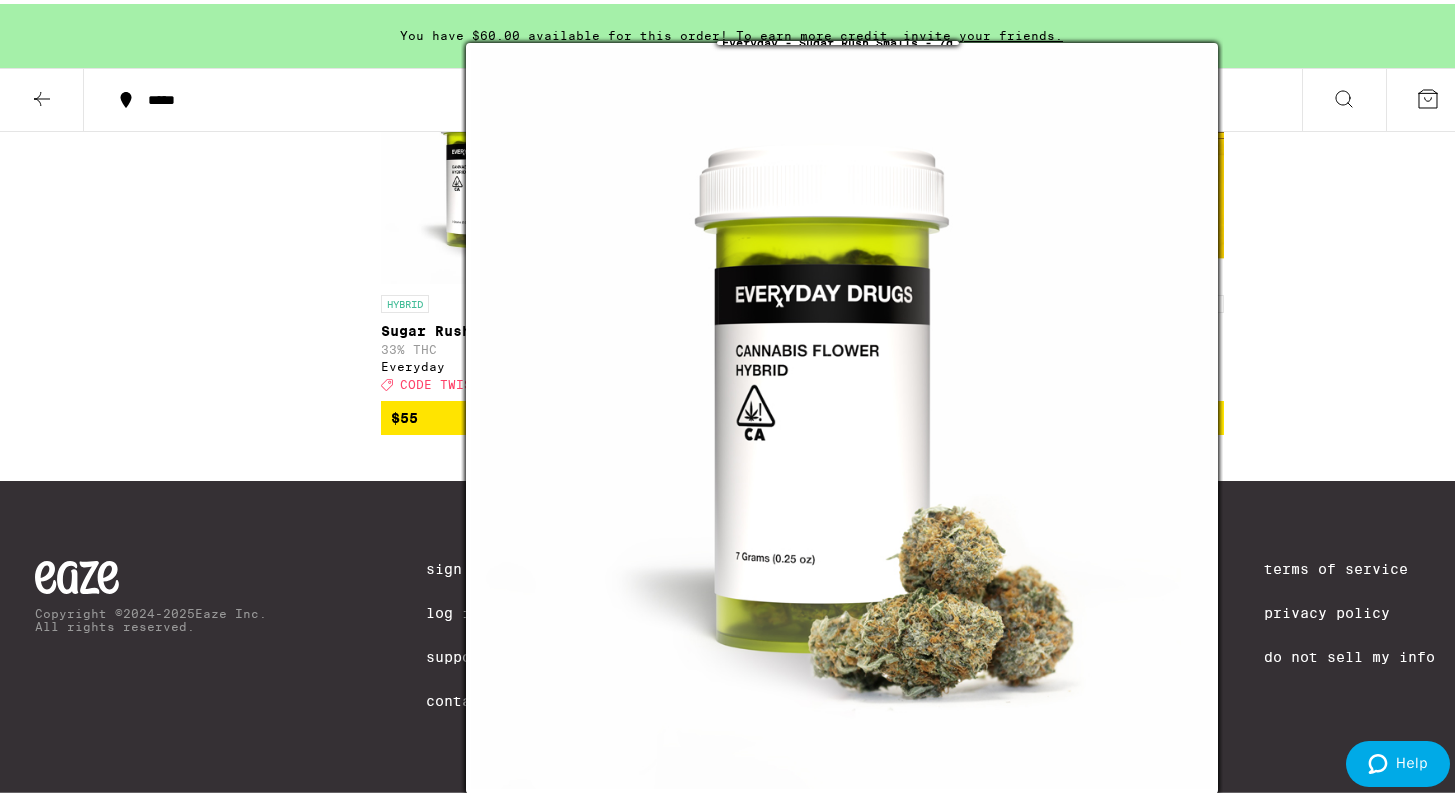click at bounding box center [480, 181] 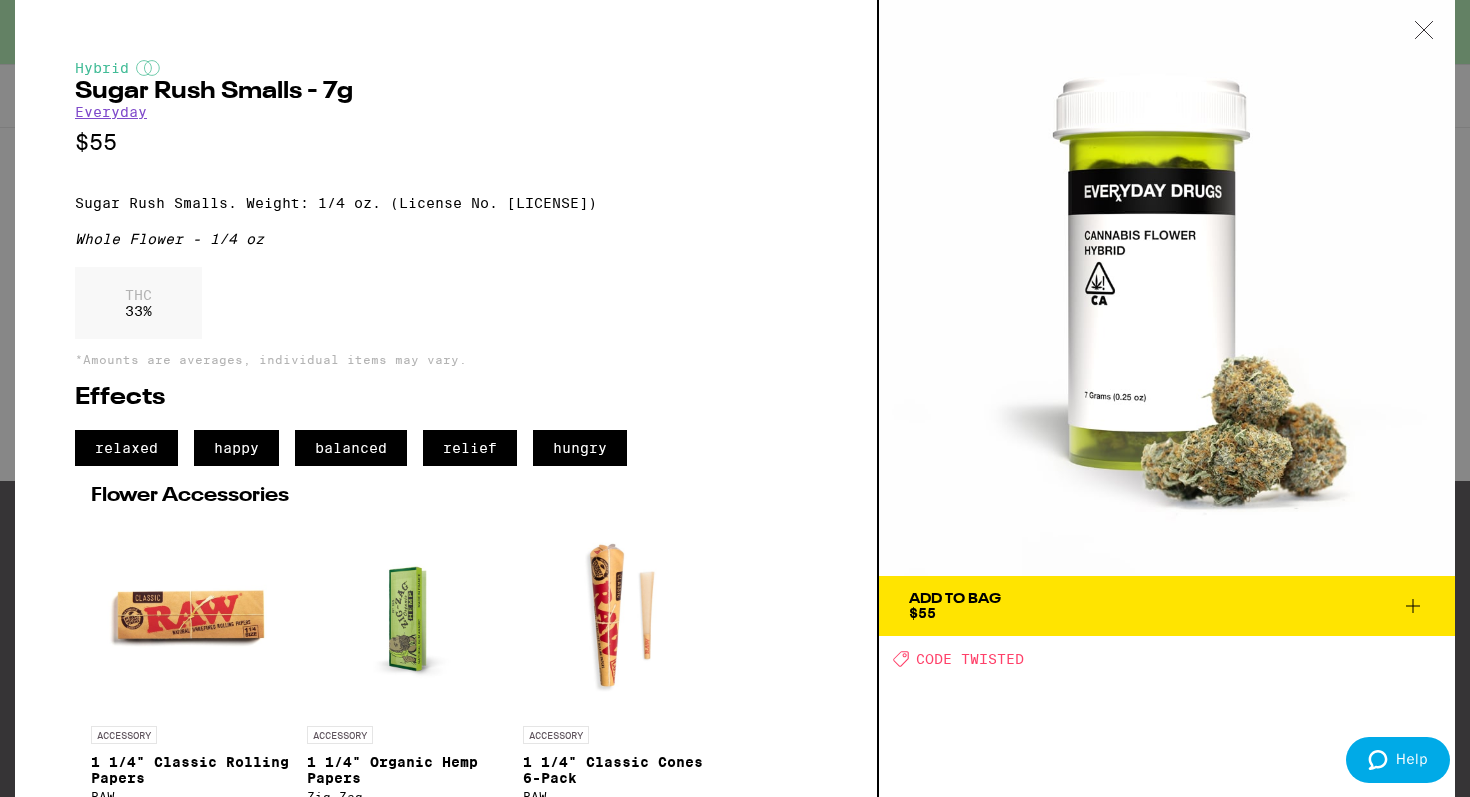 click 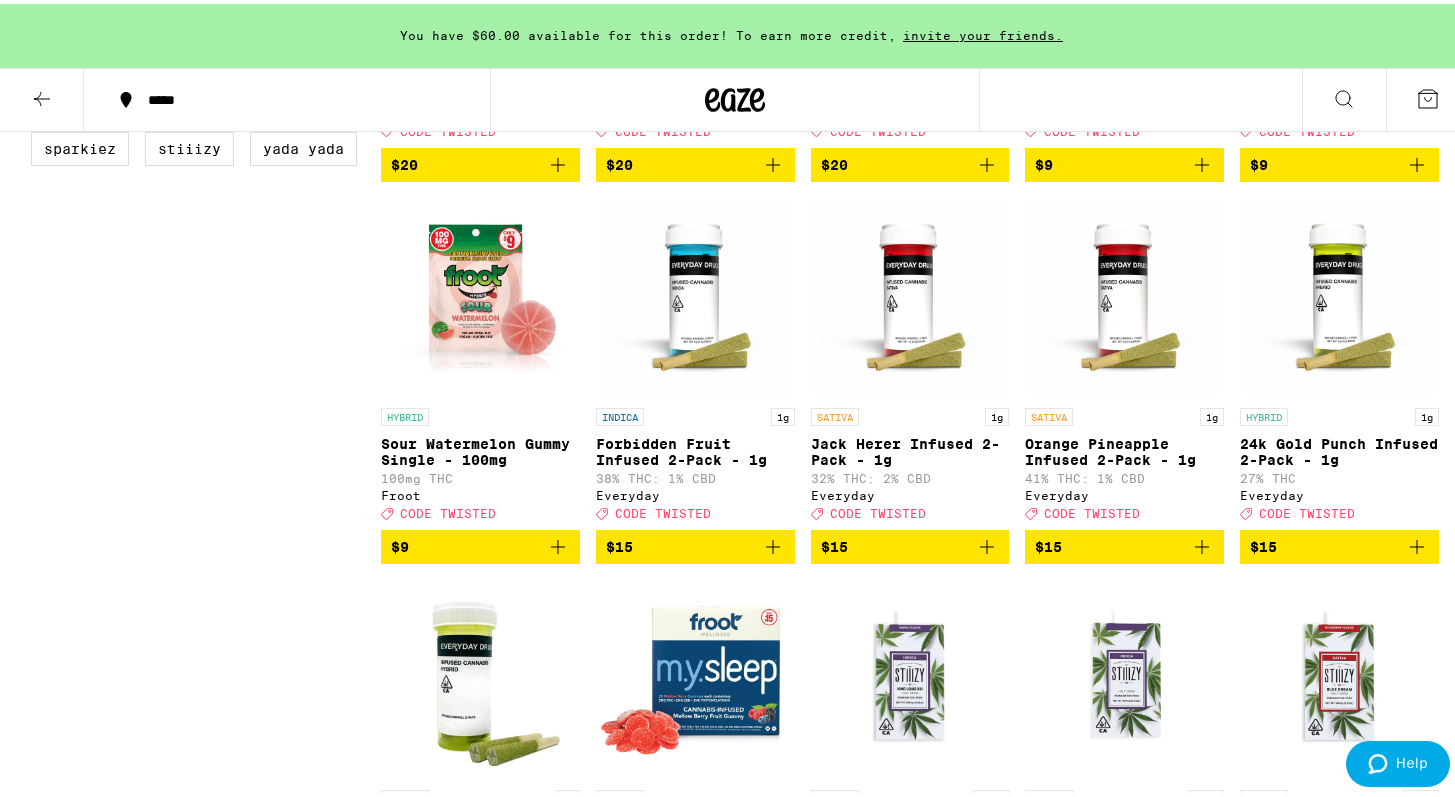 scroll, scrollTop: 0, scrollLeft: 0, axis: both 